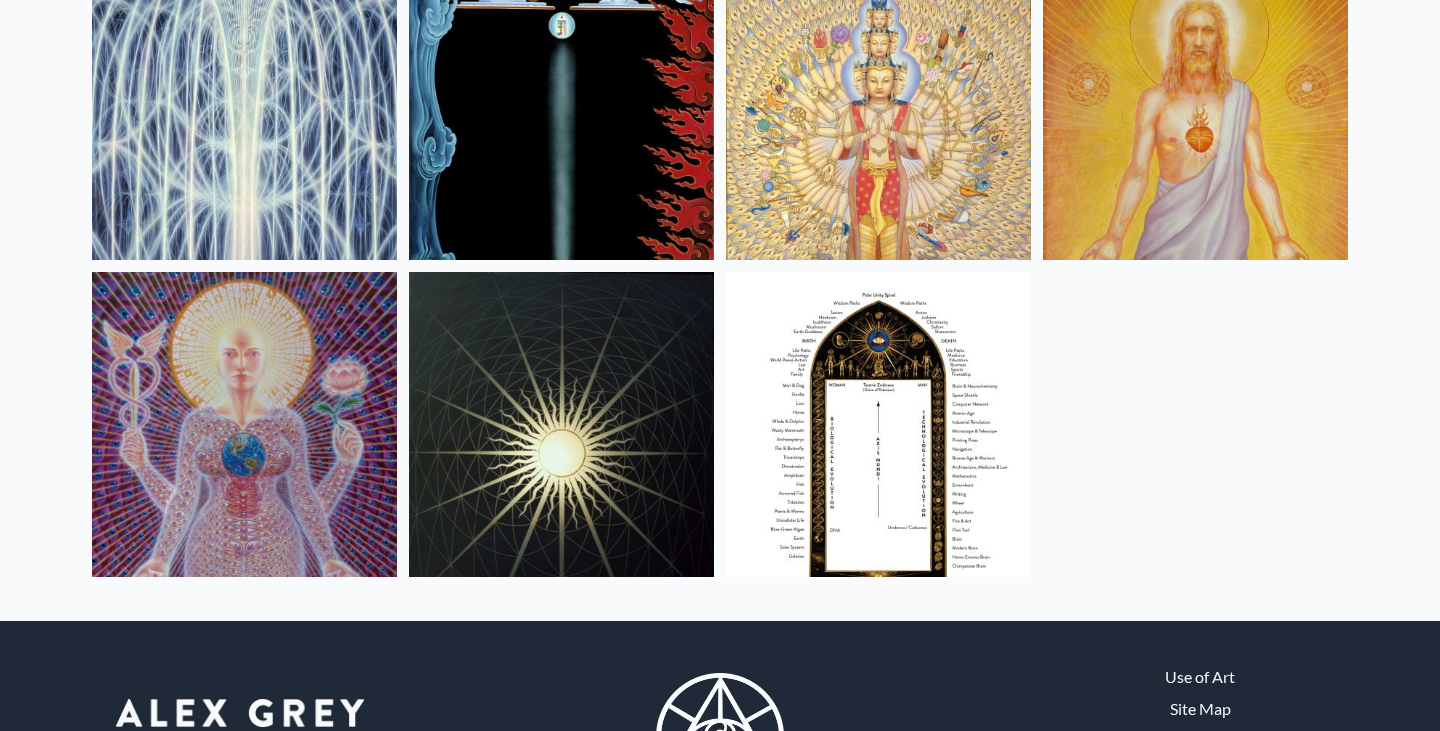 scroll, scrollTop: 1534, scrollLeft: 0, axis: vertical 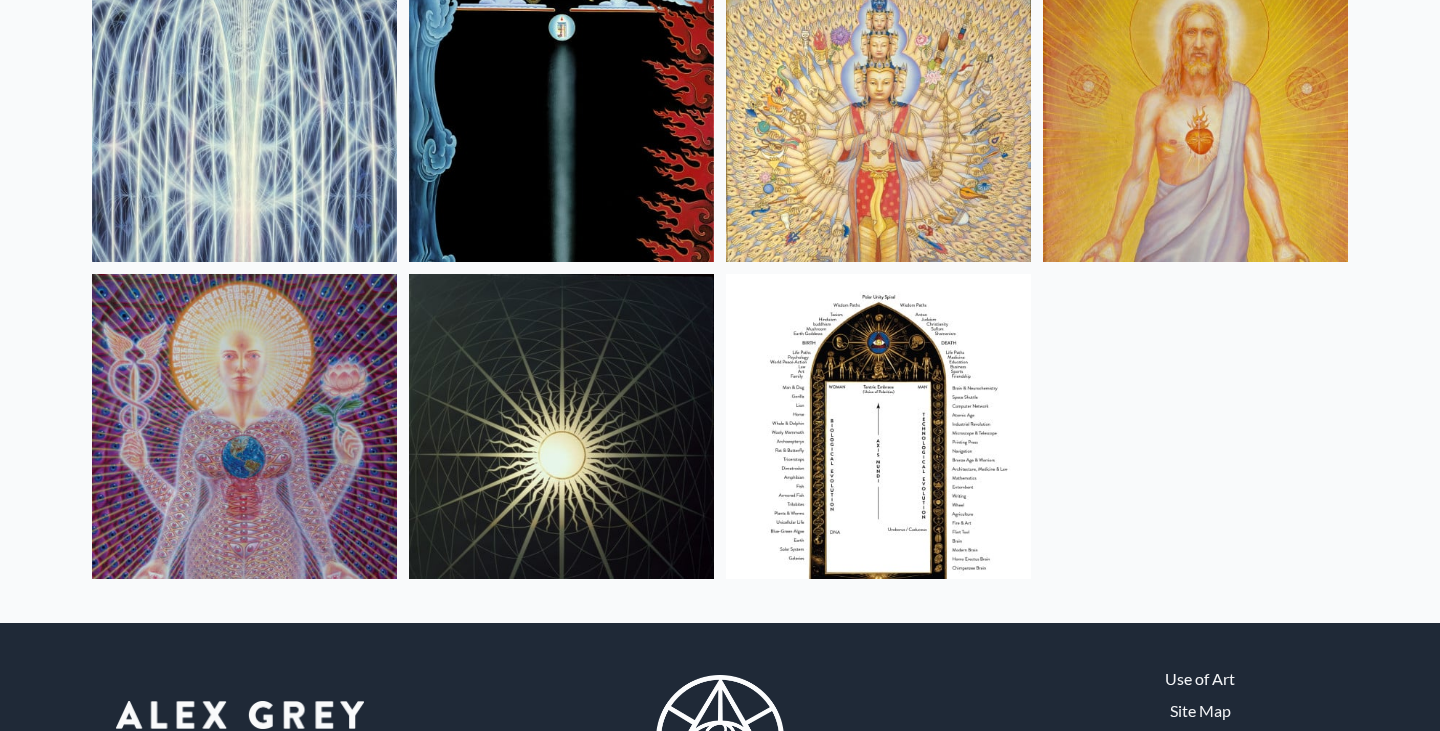 click at bounding box center (878, 426) 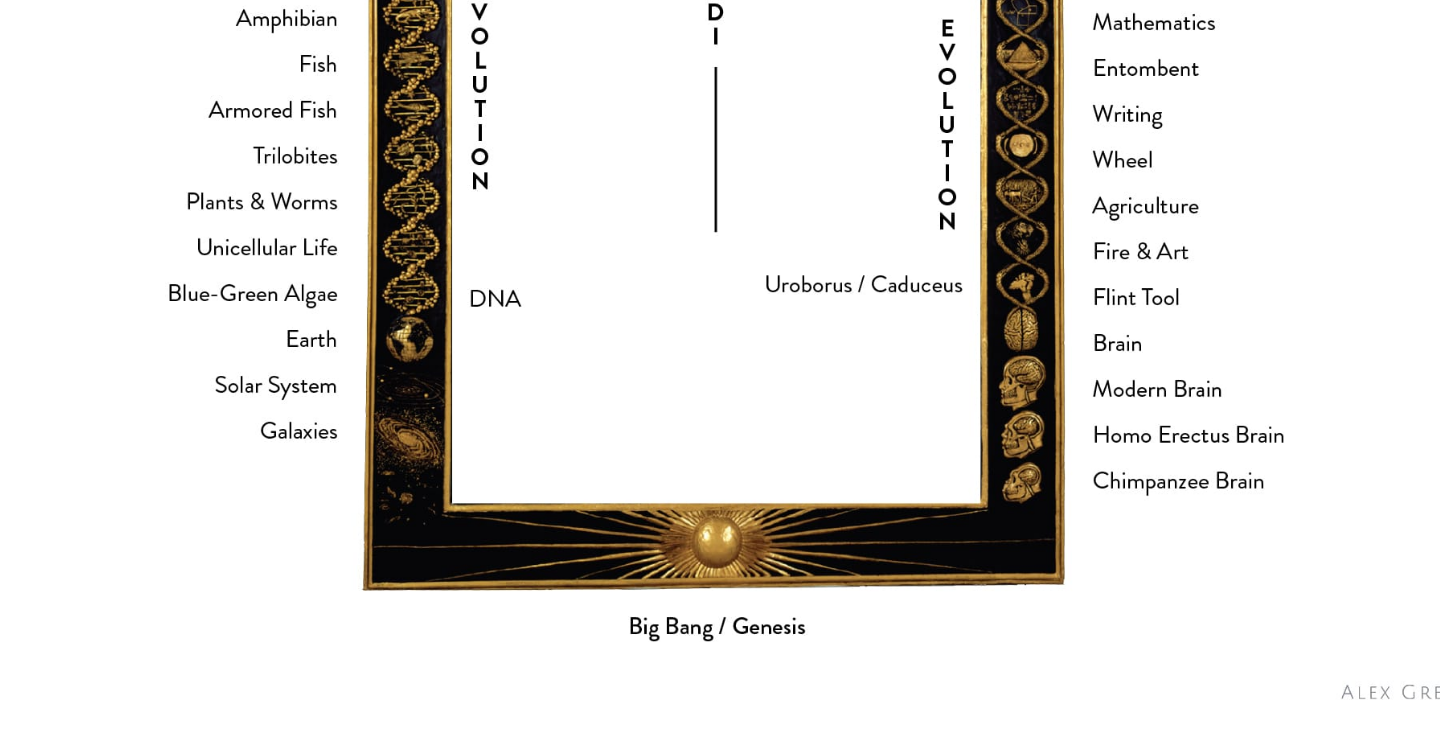 scroll, scrollTop: 41, scrollLeft: 0, axis: vertical 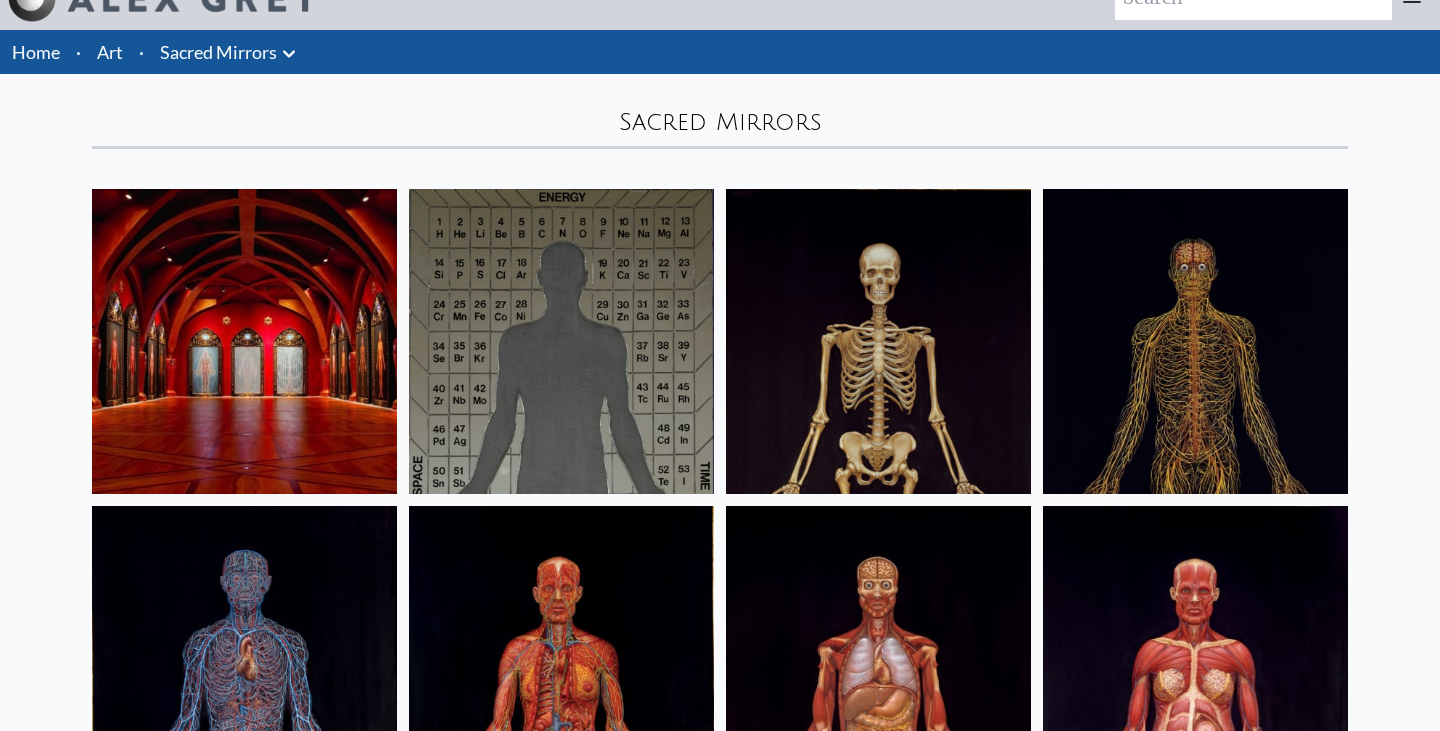 click on "Art" at bounding box center [110, 52] 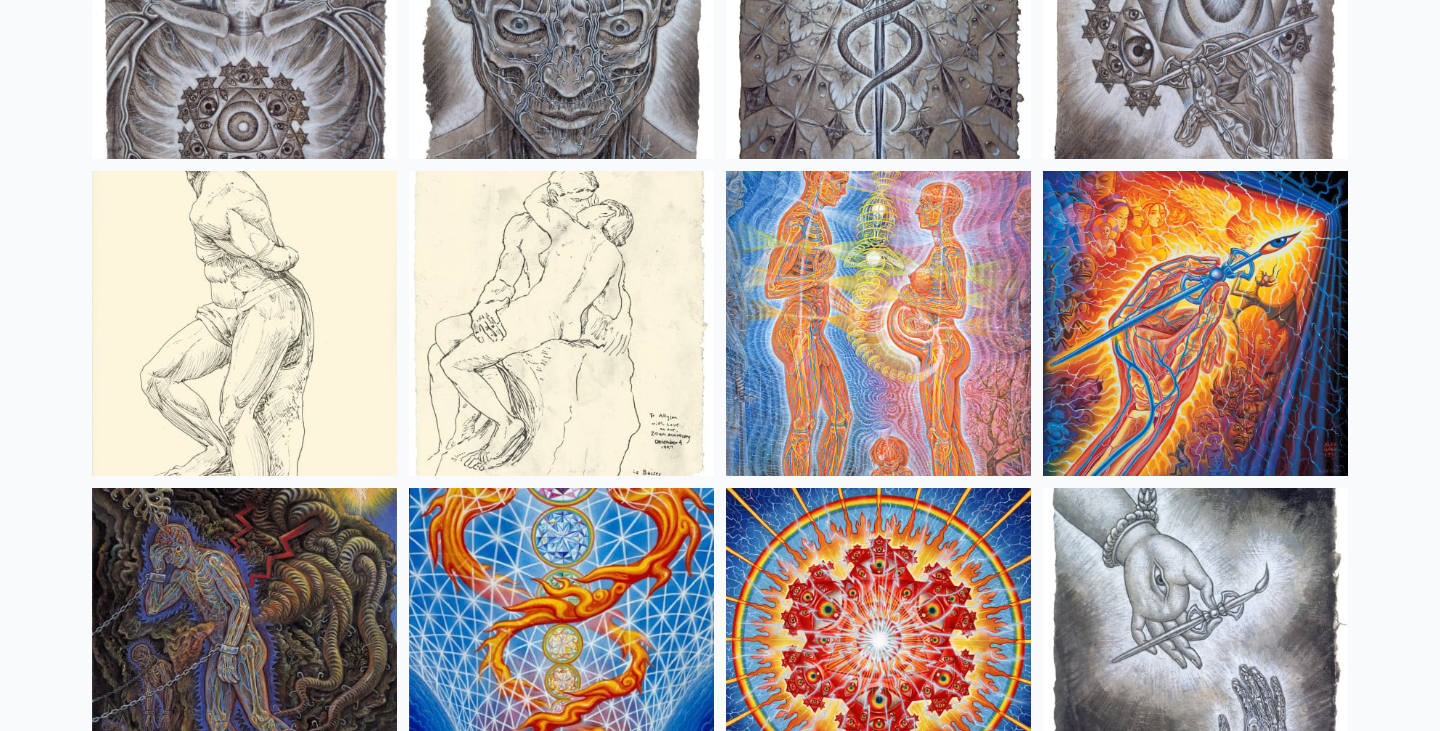 scroll, scrollTop: 15324, scrollLeft: 0, axis: vertical 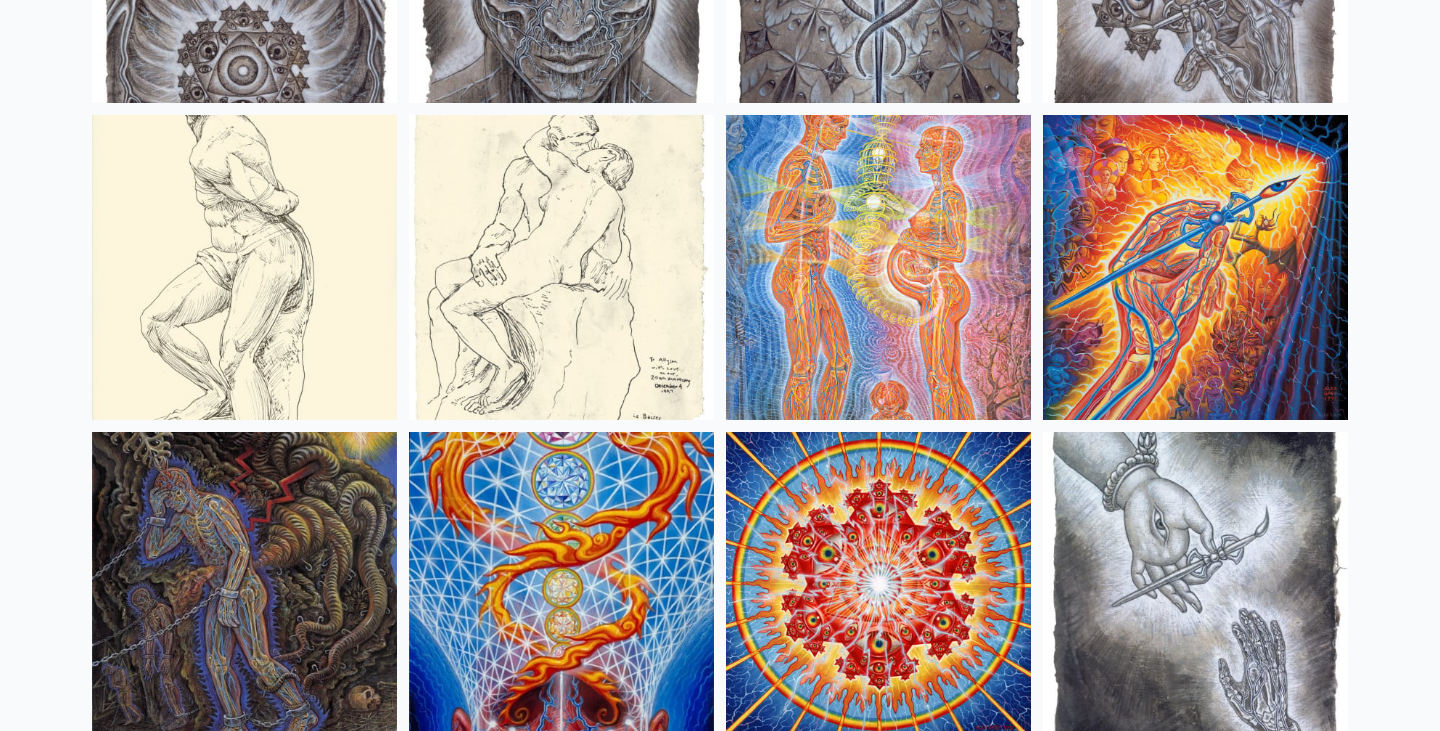 click at bounding box center [1195, 267] 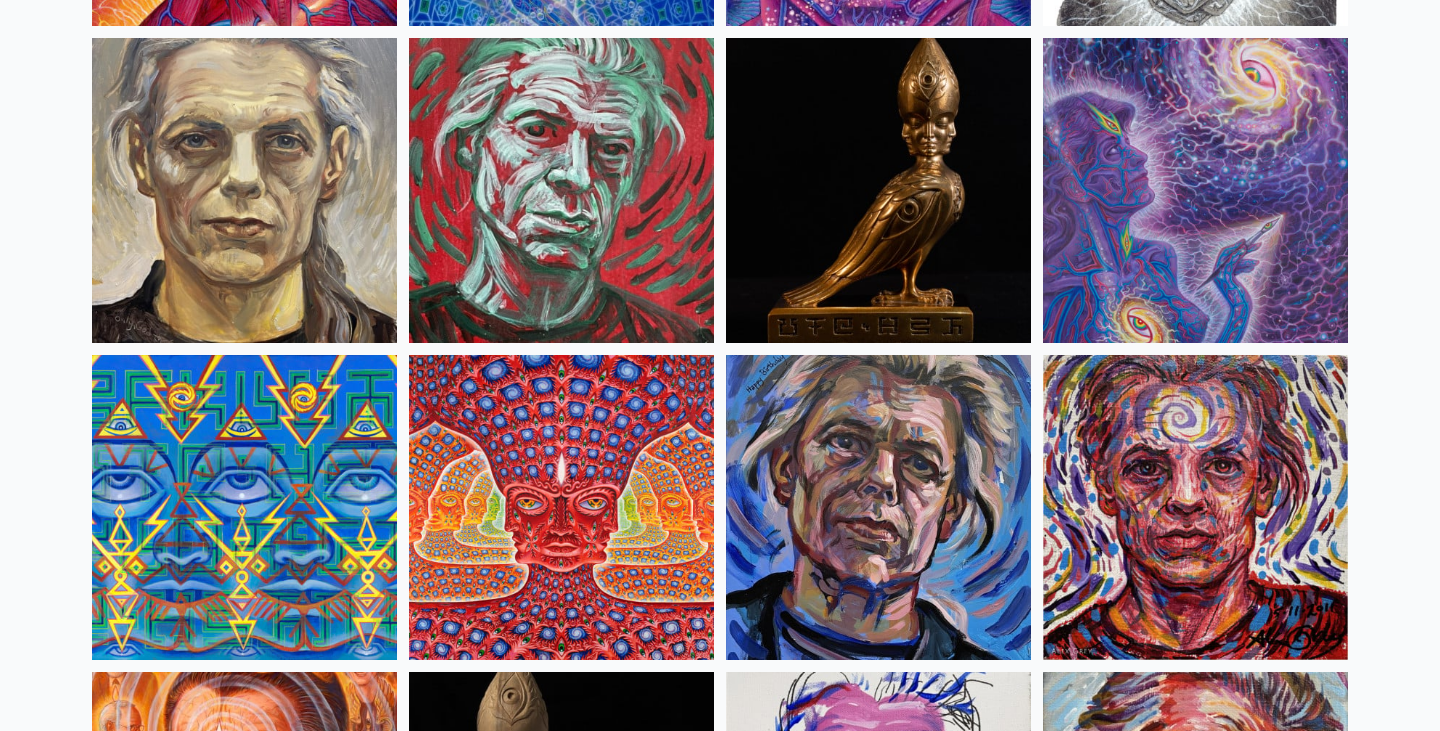 scroll, scrollTop: 4868, scrollLeft: 0, axis: vertical 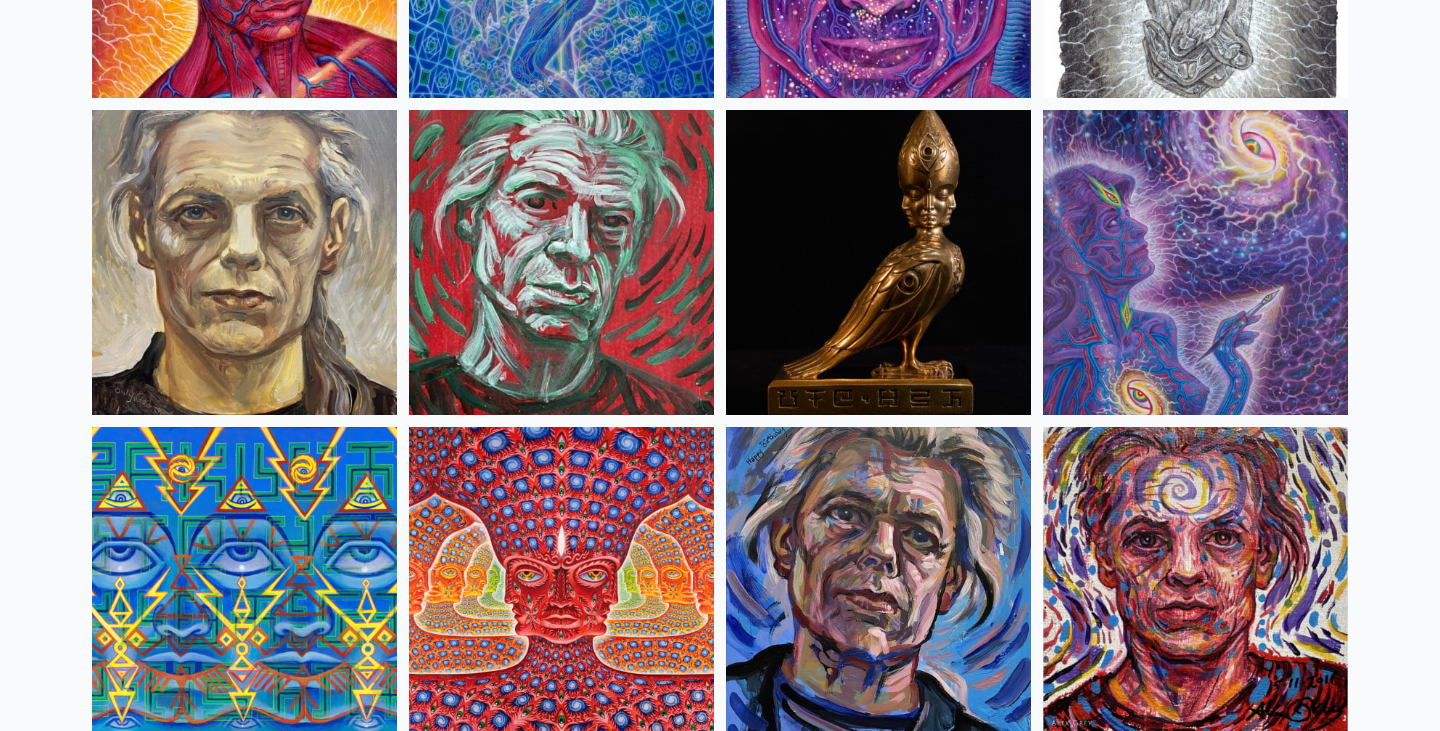 click at bounding box center [244, 262] 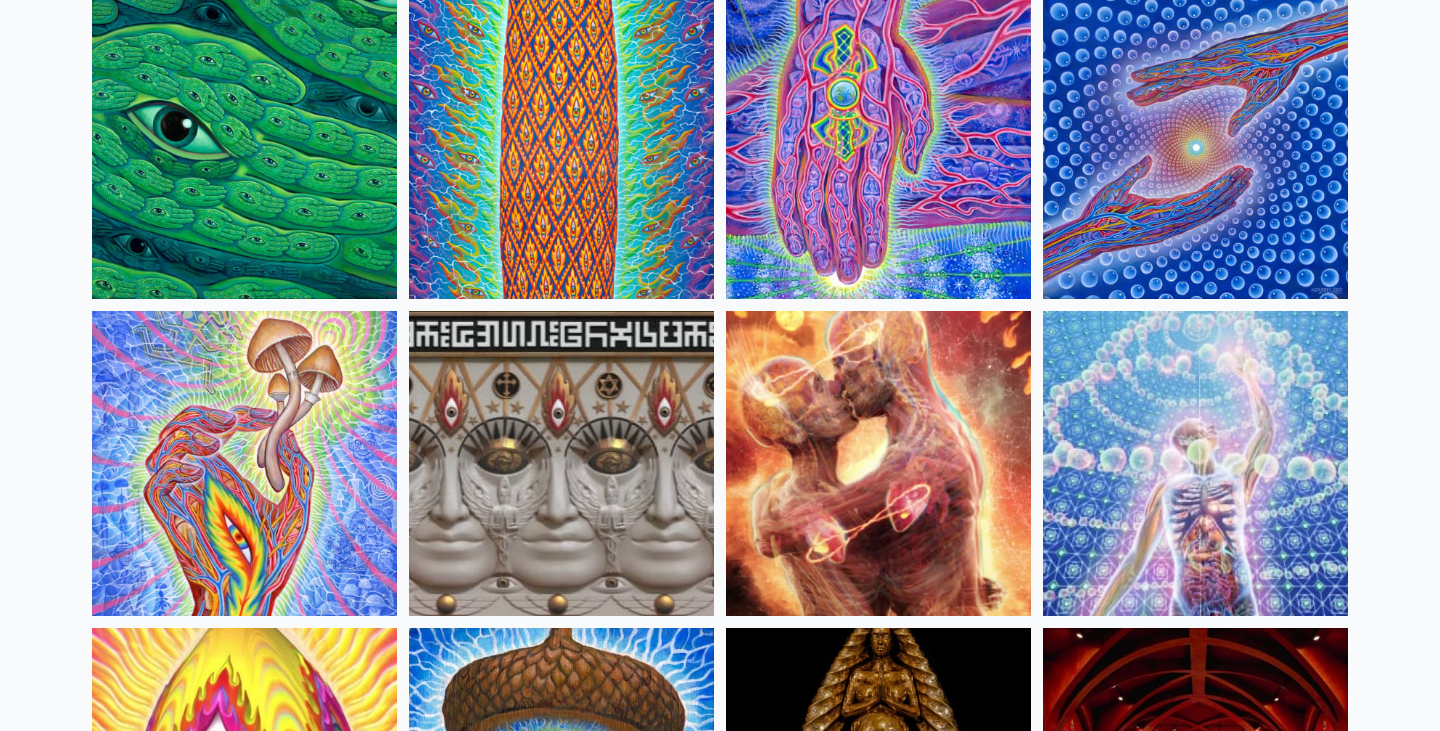 scroll, scrollTop: 175, scrollLeft: 0, axis: vertical 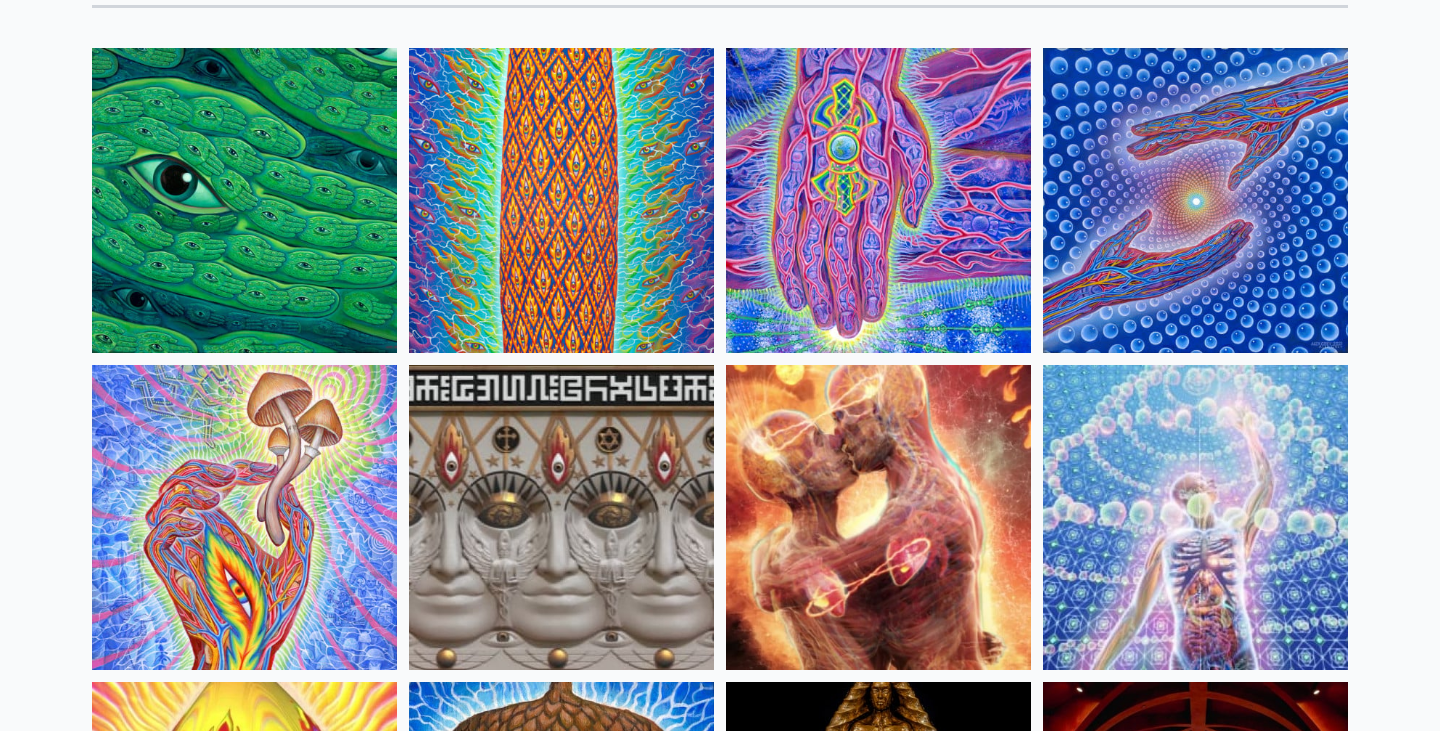 click at bounding box center (244, 517) 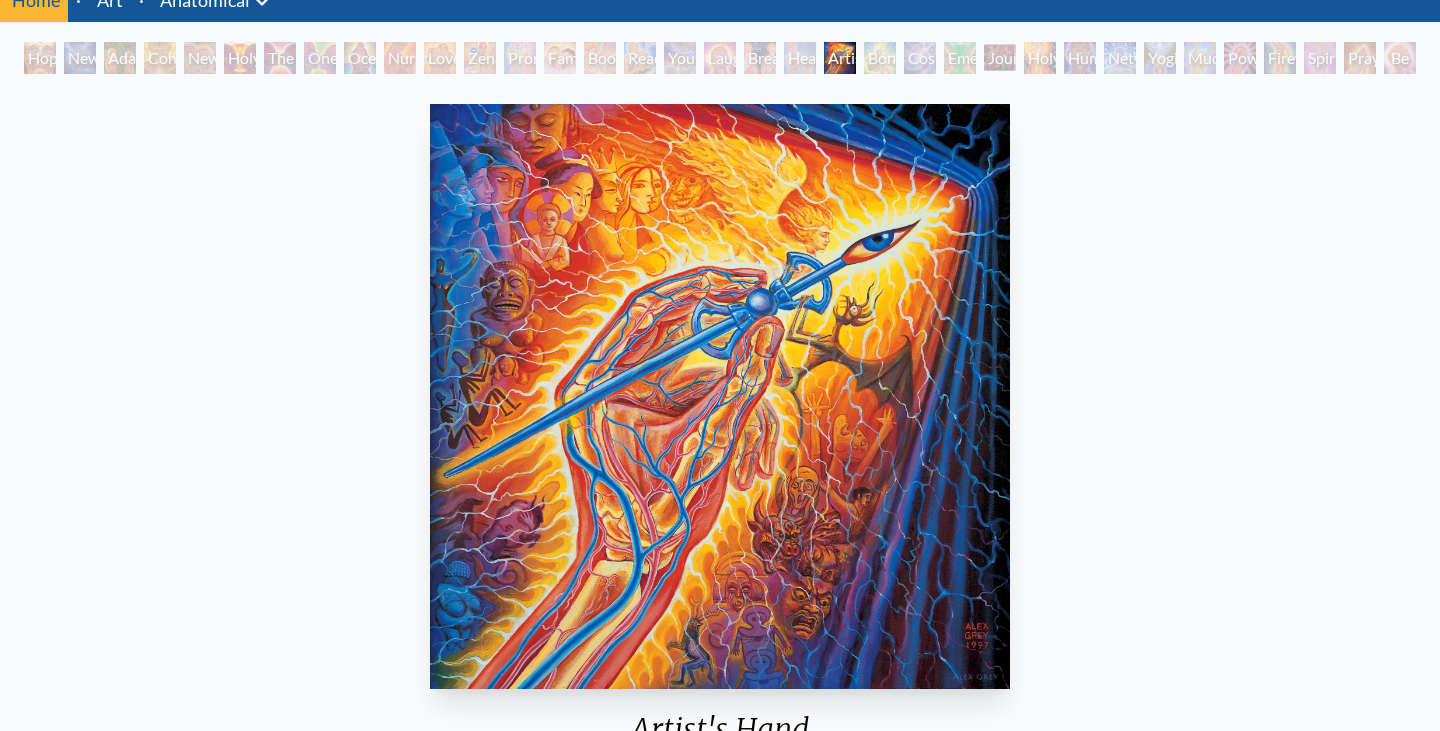 scroll, scrollTop: 88, scrollLeft: 0, axis: vertical 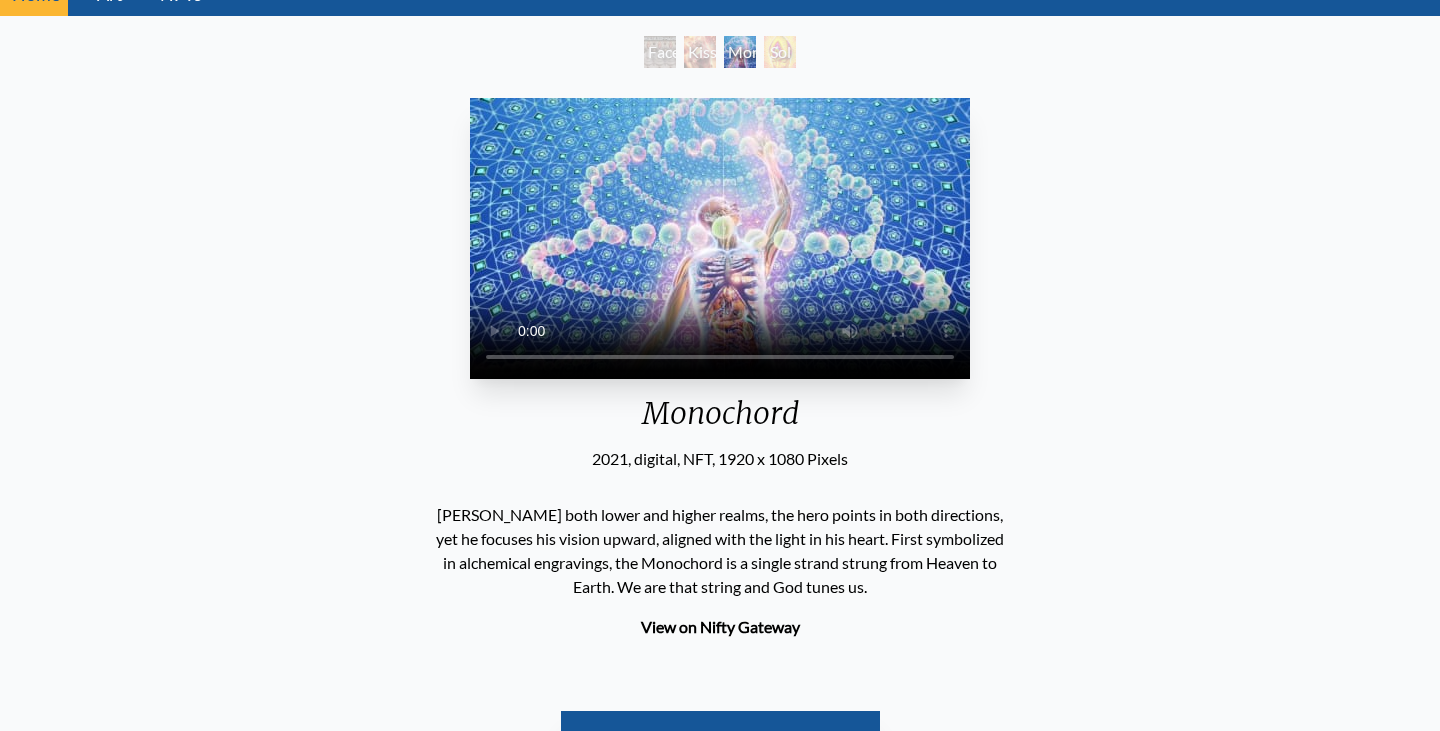 click on "Your browser does not support the video tag." at bounding box center [720, 238] 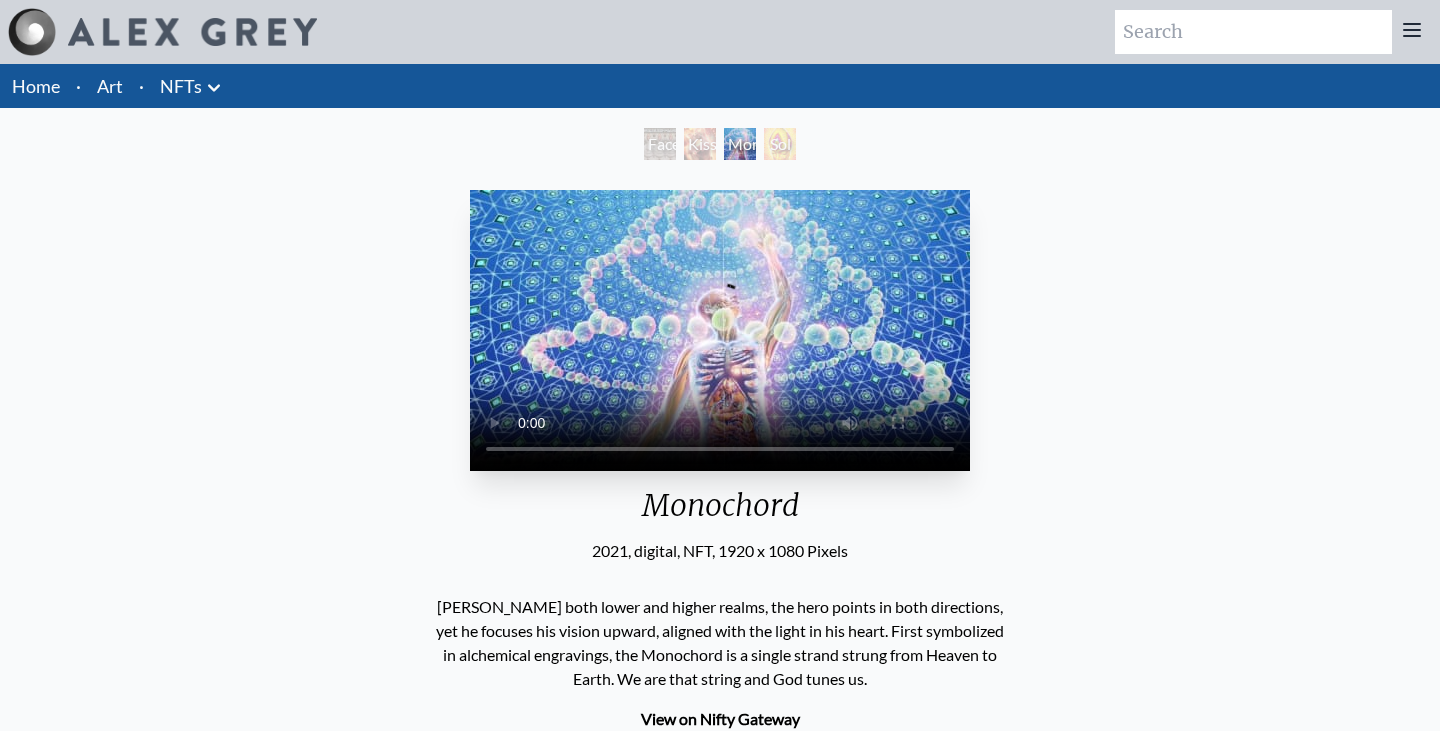 scroll, scrollTop: 0, scrollLeft: 0, axis: both 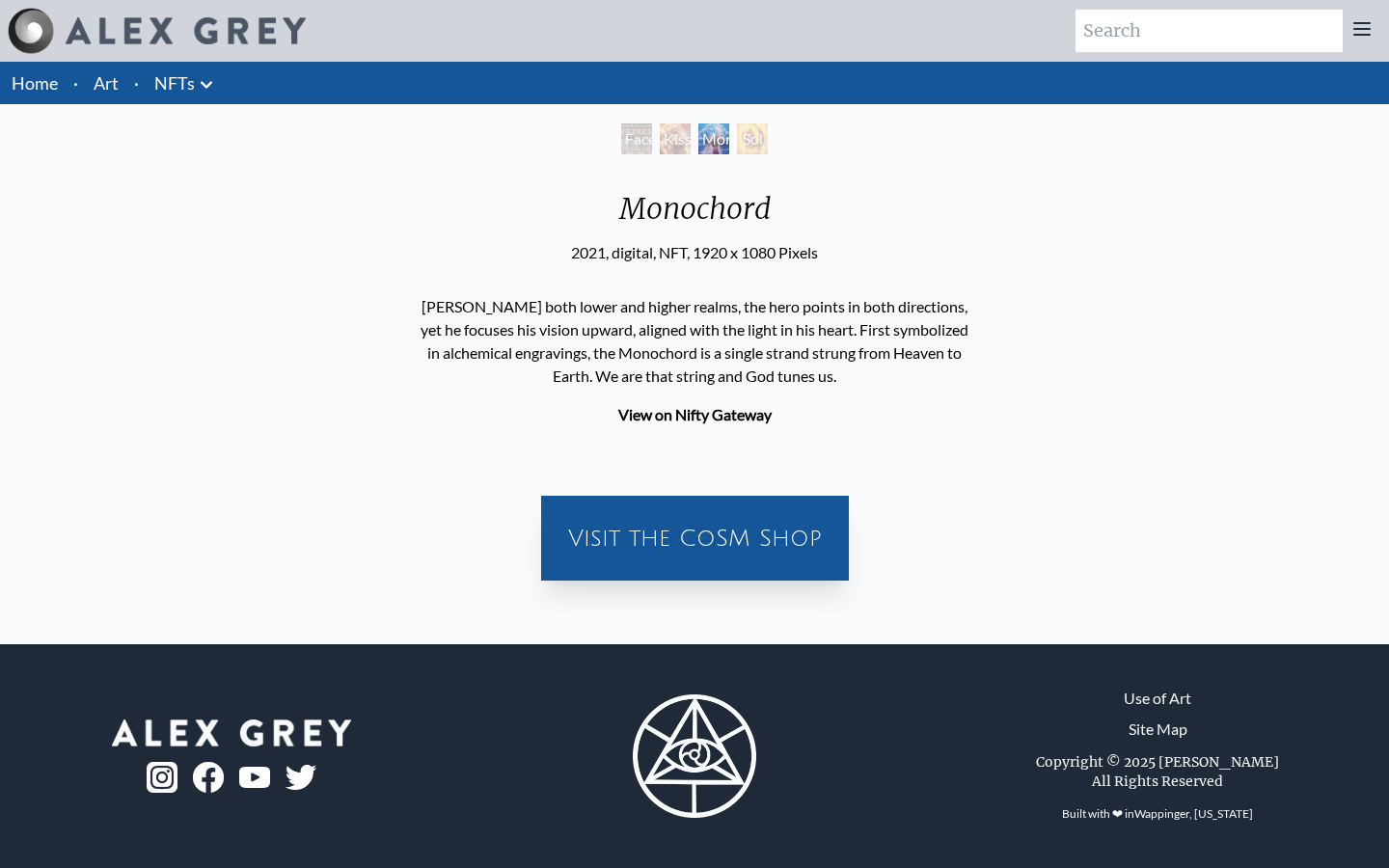 click on "Your browser does not support the video tag." at bounding box center [-3472, 386] 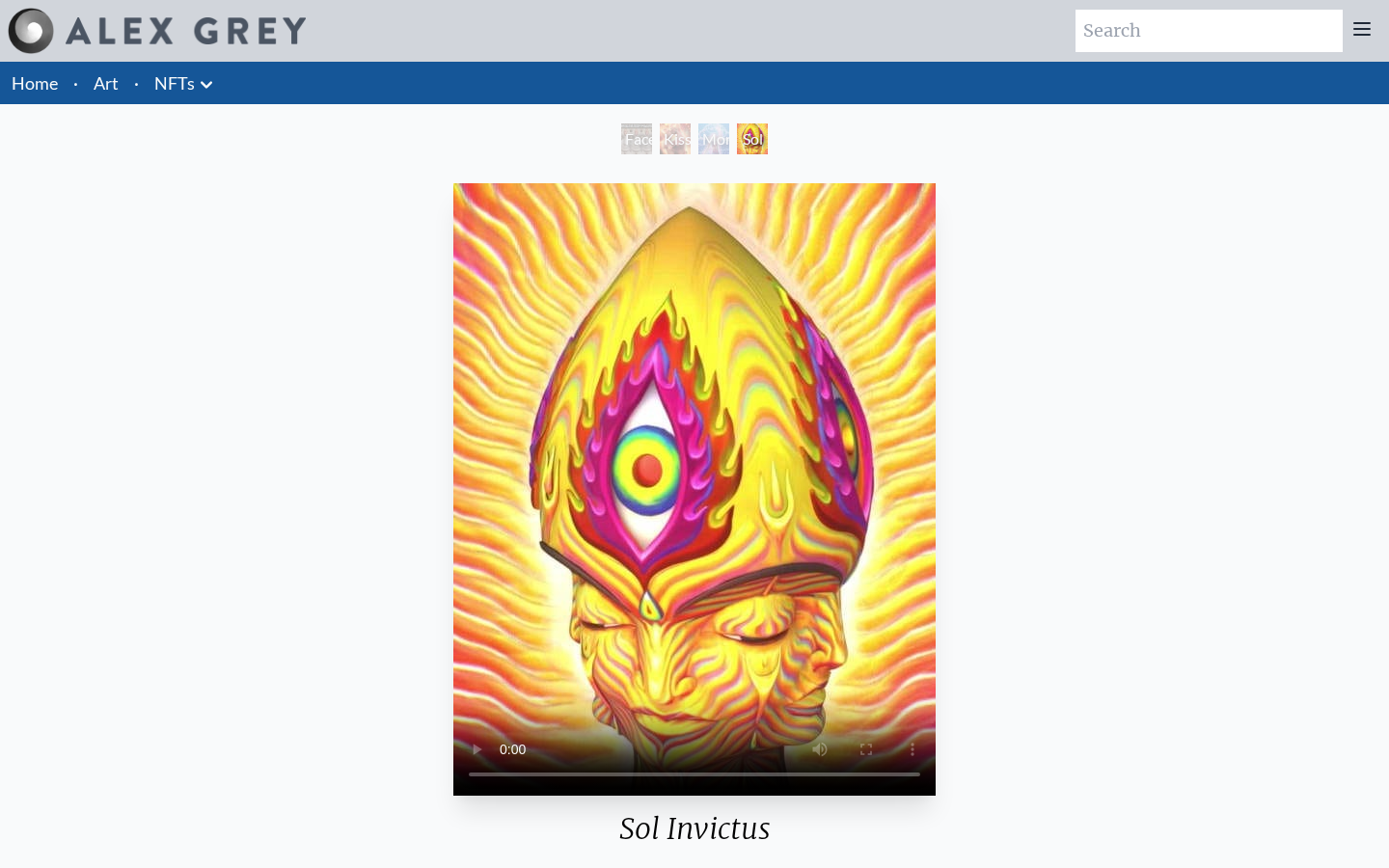 type 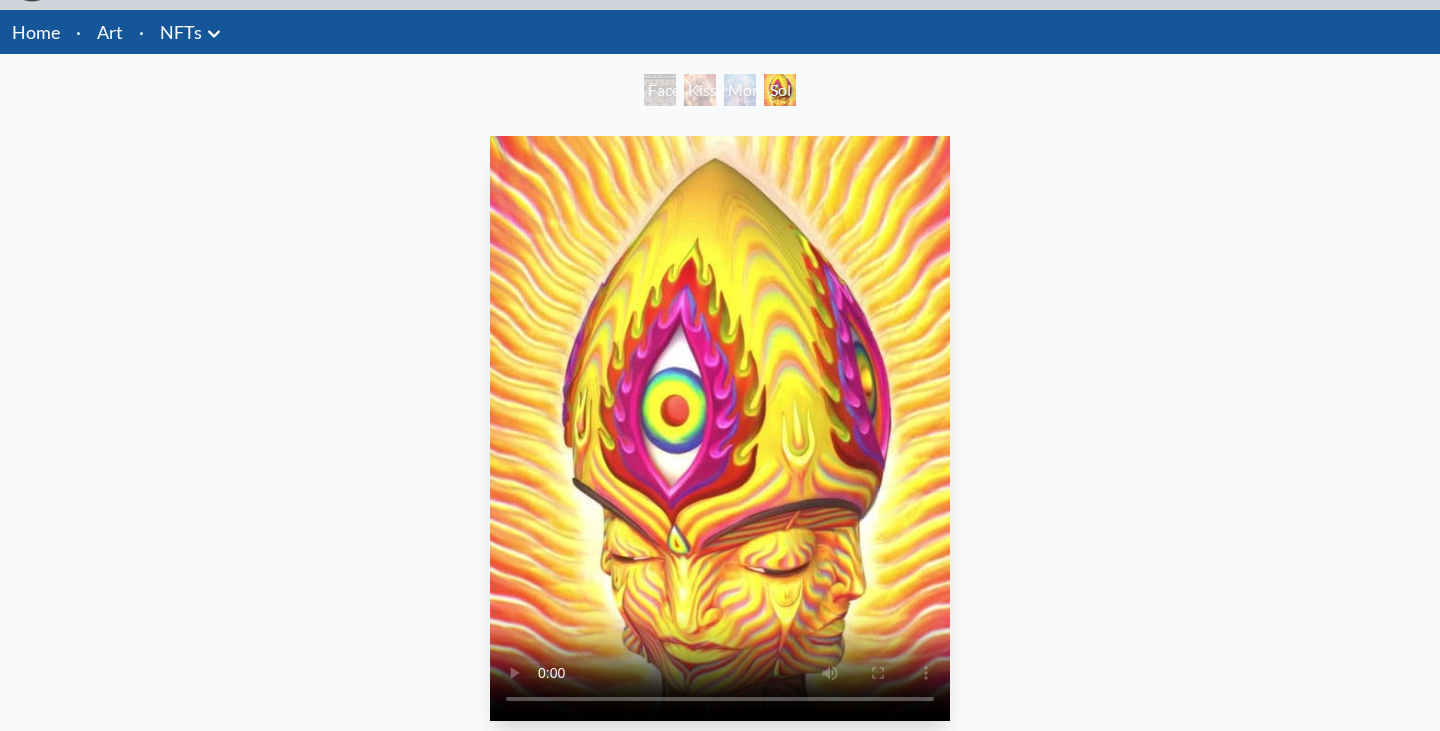 scroll, scrollTop: 55, scrollLeft: 0, axis: vertical 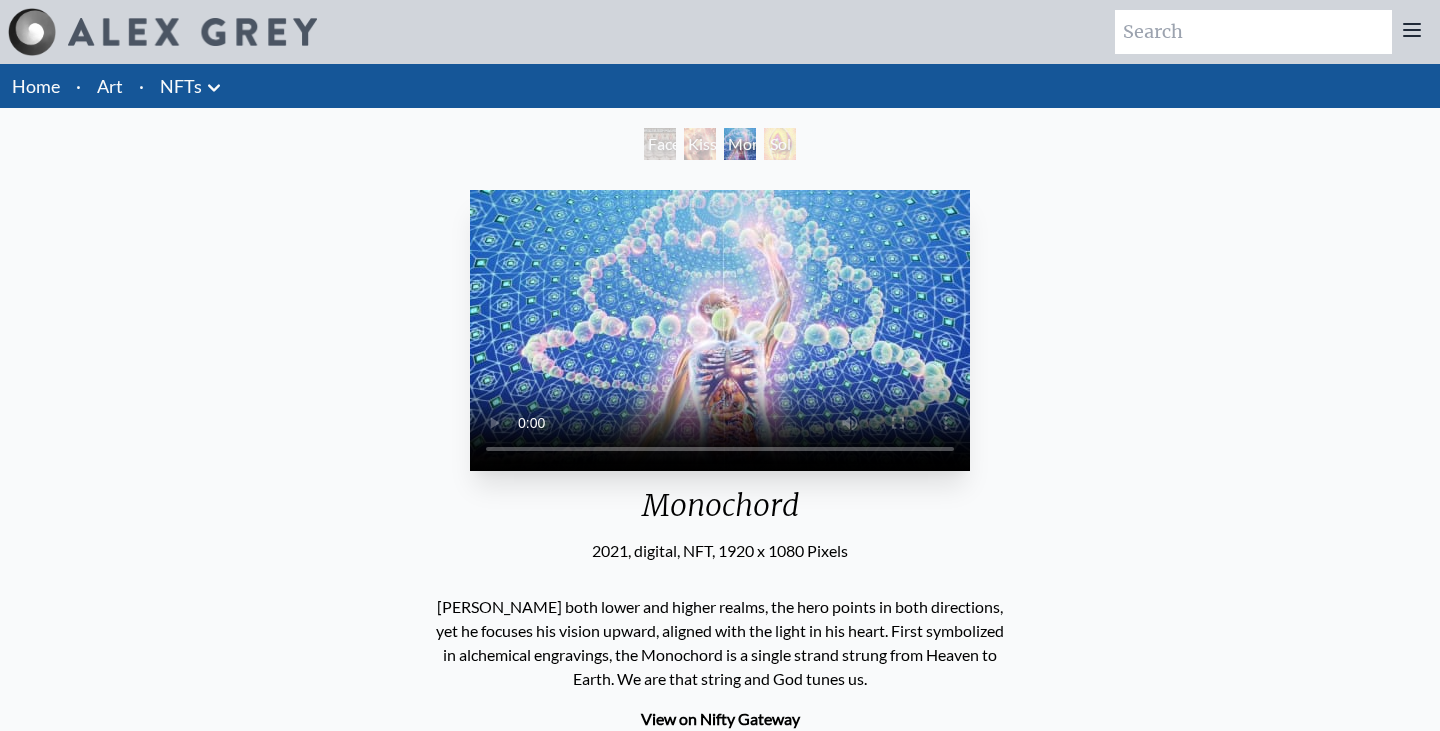 click on "Art" at bounding box center [110, 86] 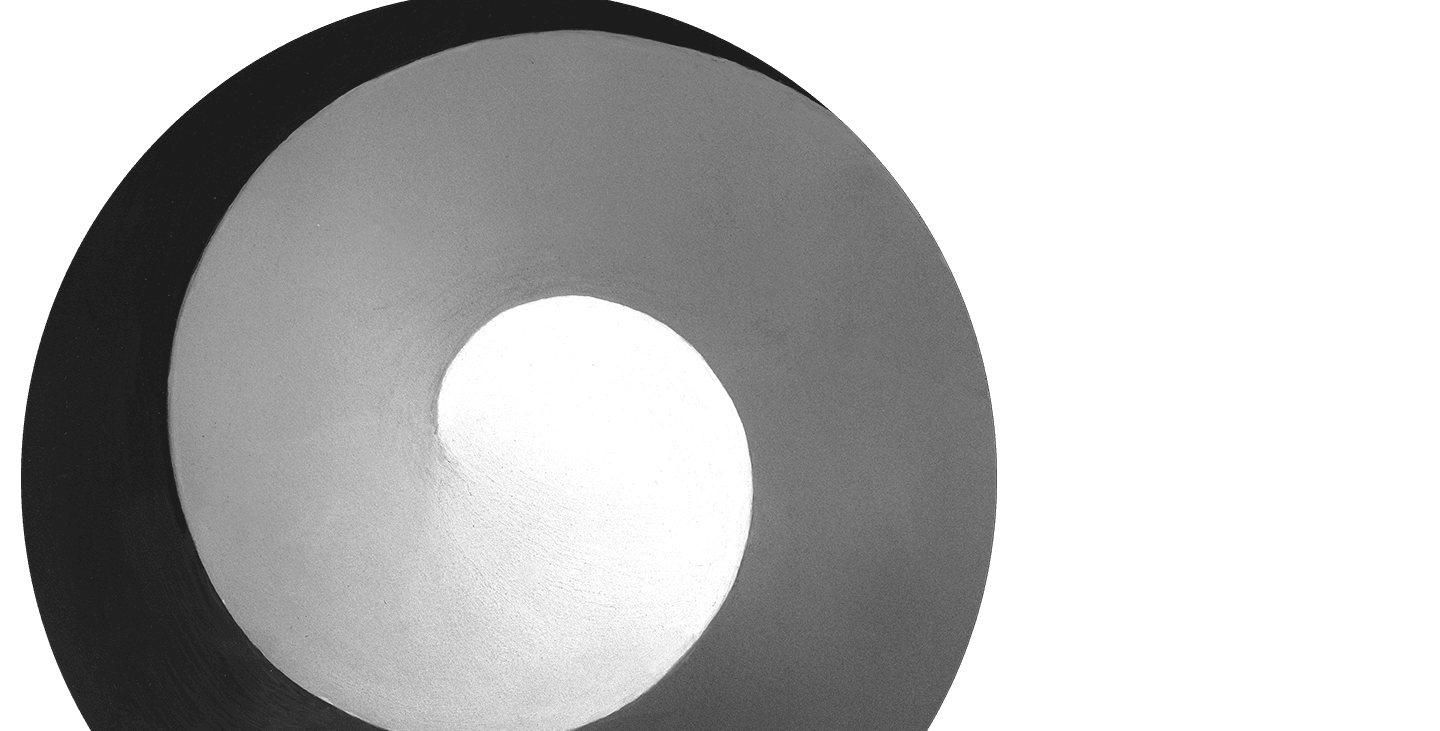 scroll, scrollTop: 0, scrollLeft: 0, axis: both 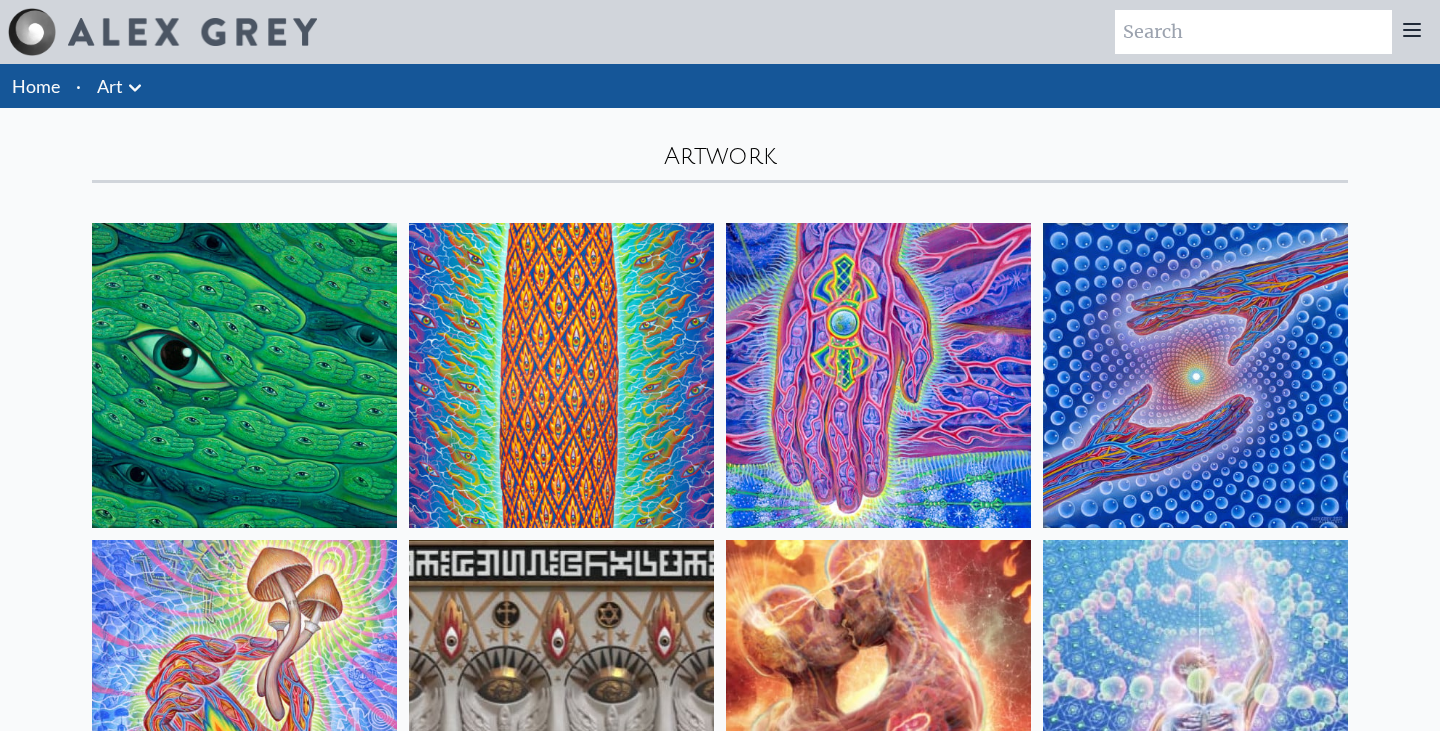 click on "Home" at bounding box center [36, 86] 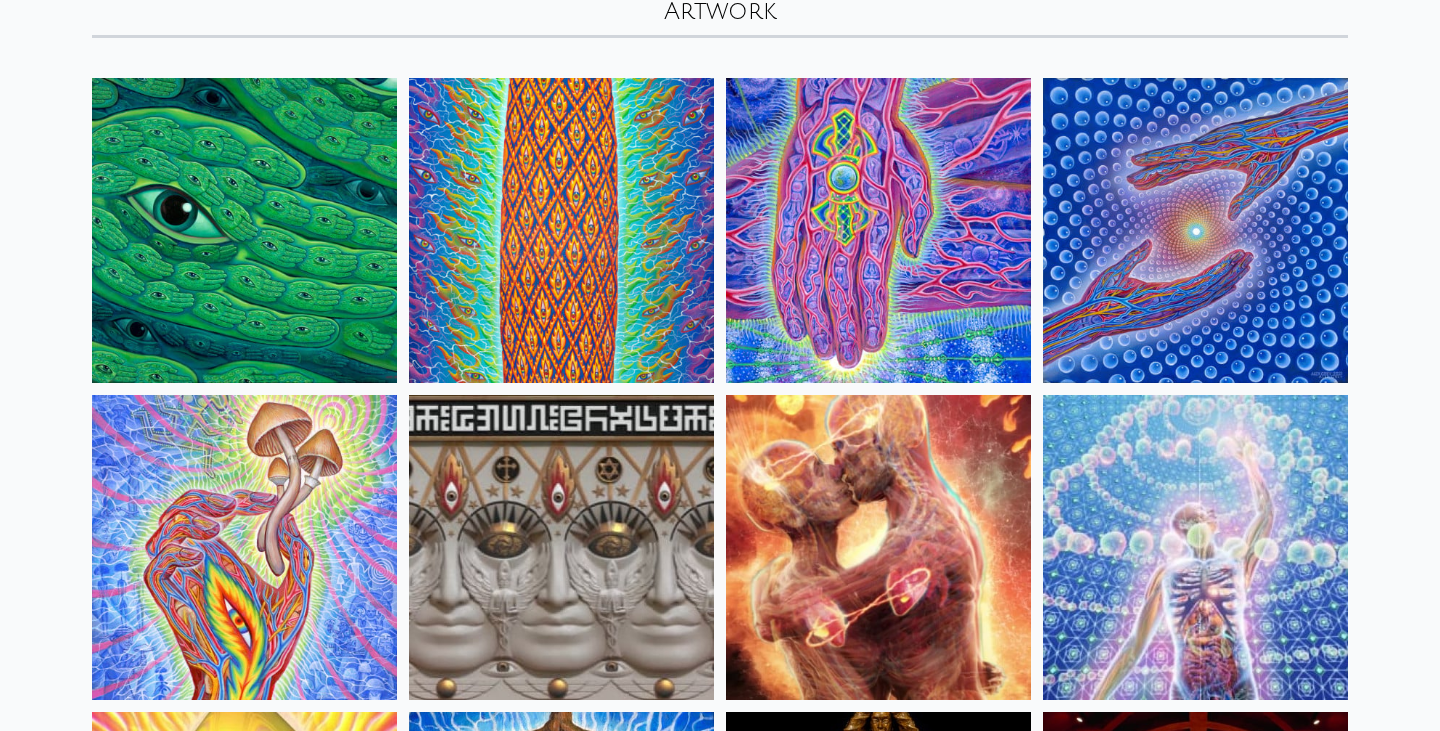 scroll, scrollTop: 149, scrollLeft: 0, axis: vertical 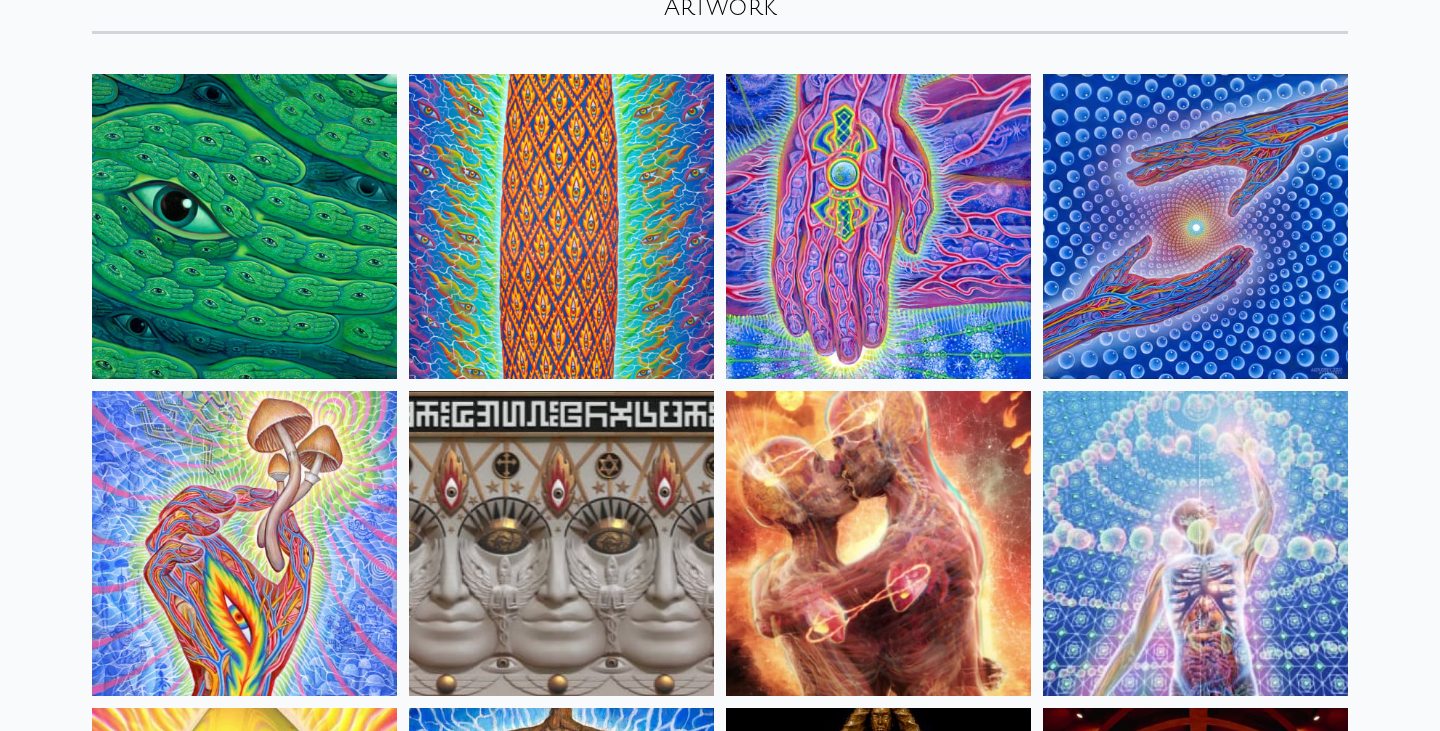 click at bounding box center (878, 543) 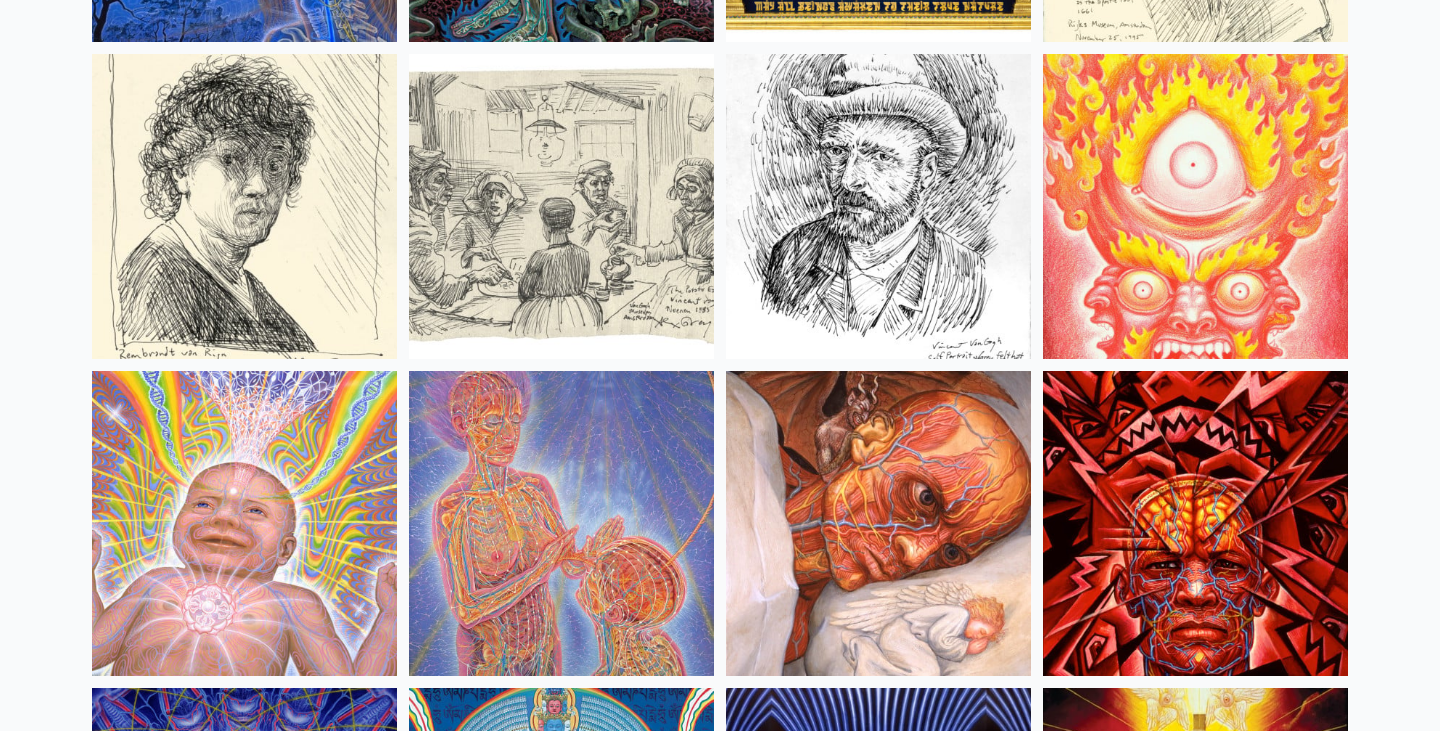 scroll, scrollTop: 16968, scrollLeft: 0, axis: vertical 